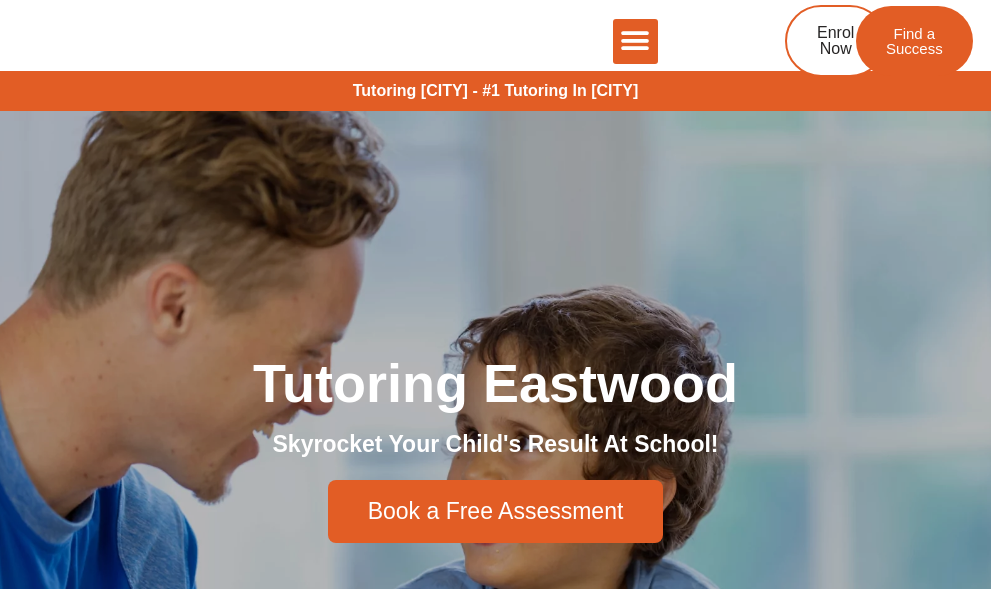 scroll, scrollTop: 0, scrollLeft: 0, axis: both 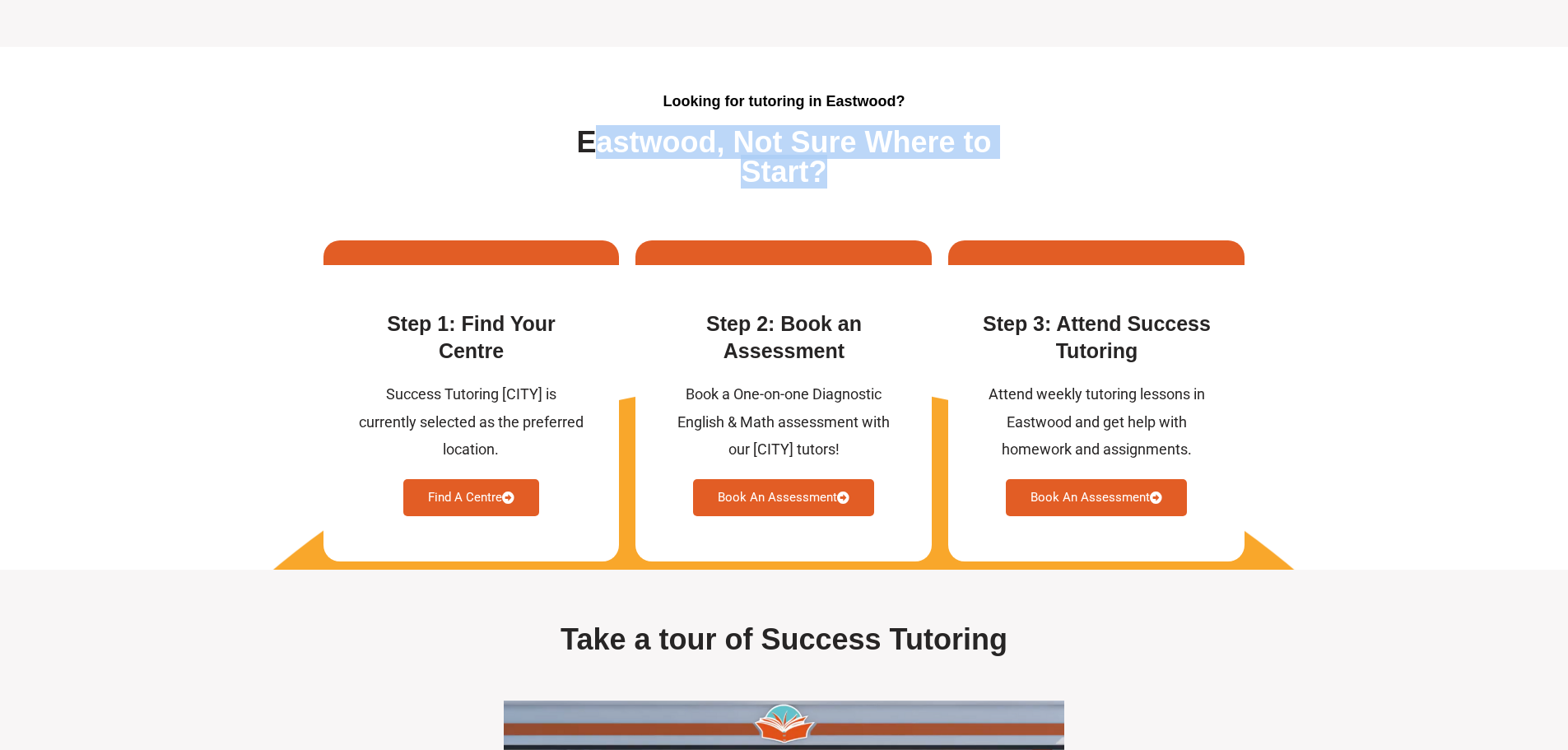 drag, startPoint x: 570, startPoint y: 184, endPoint x: 827, endPoint y: 257, distance: 267.1666 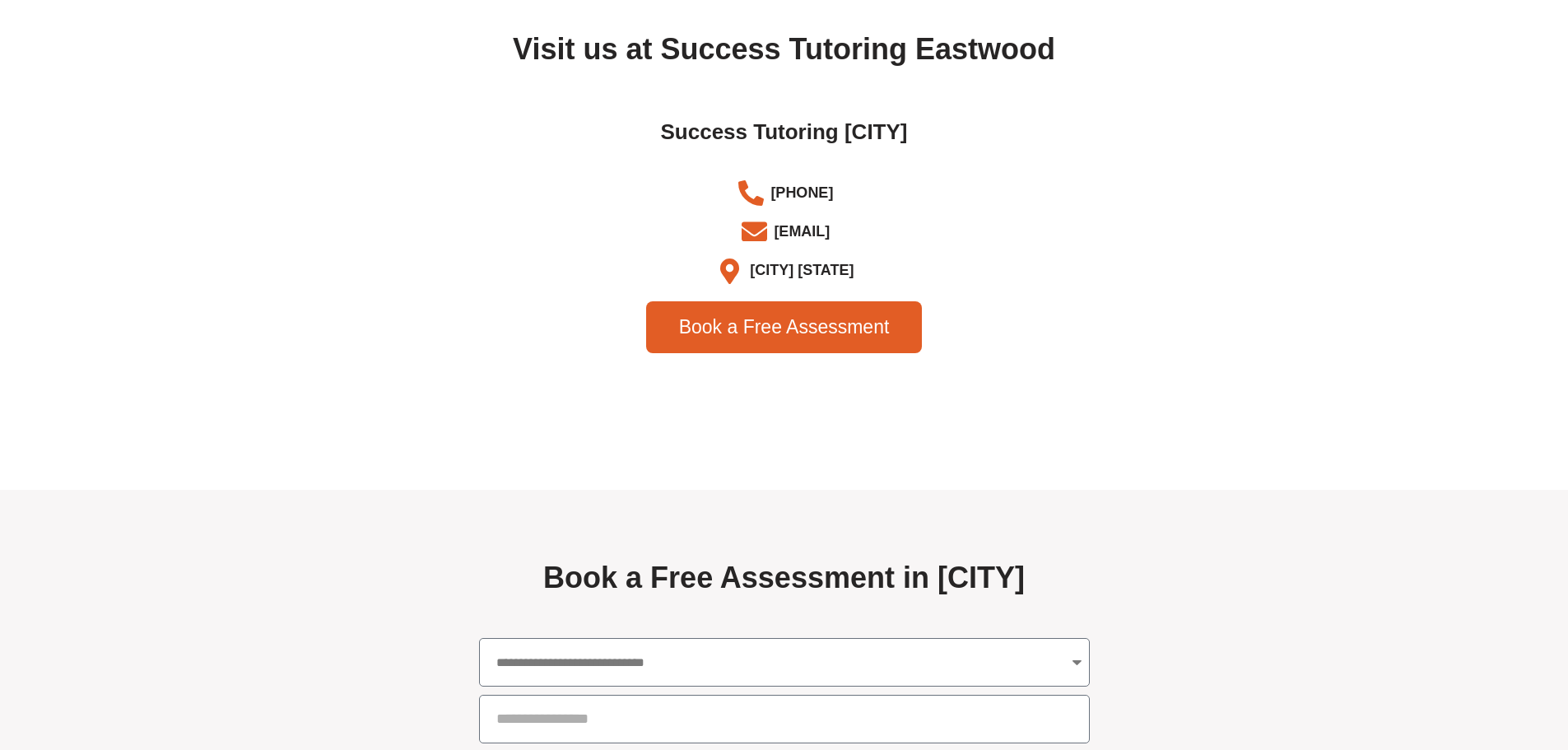 scroll, scrollTop: 5042, scrollLeft: 0, axis: vertical 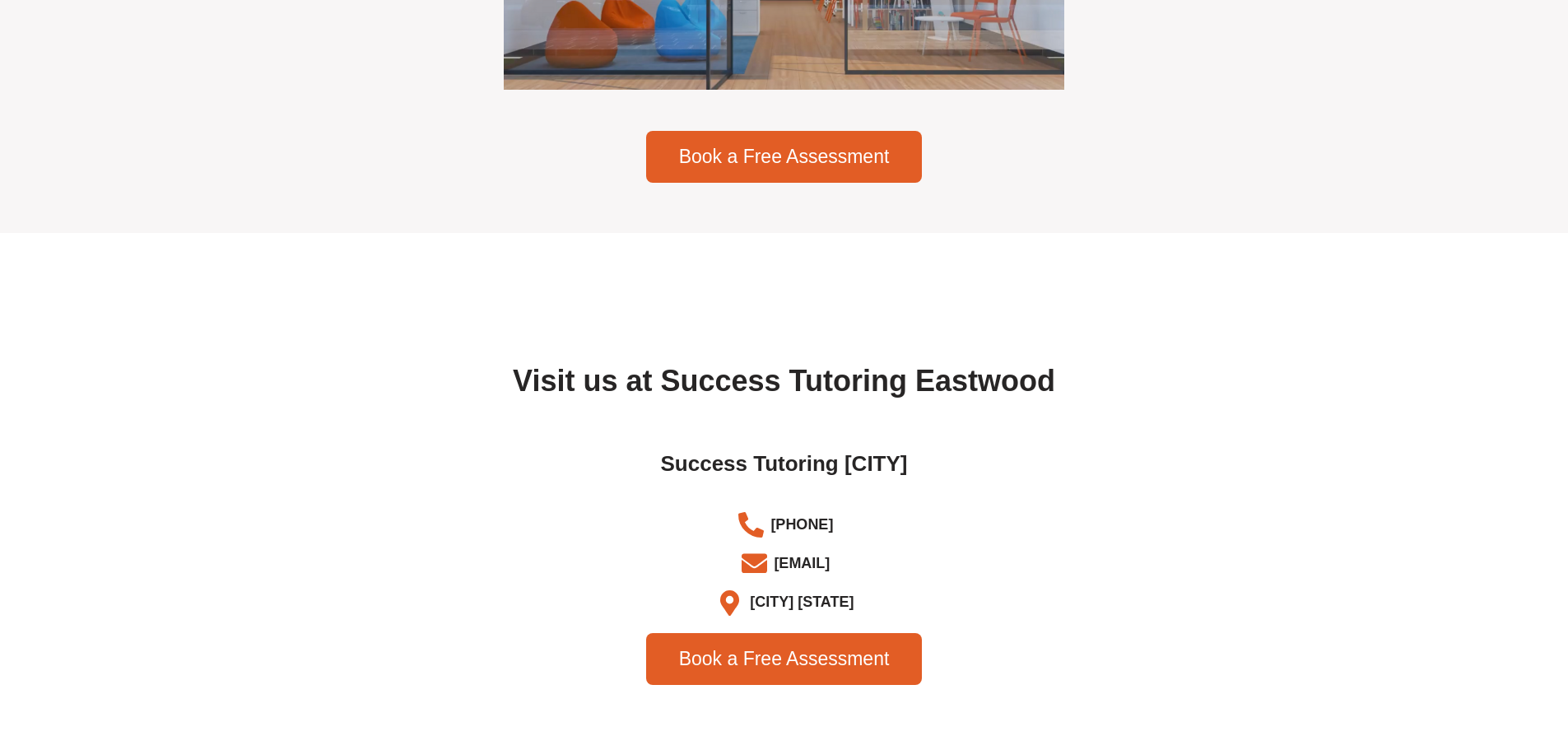 click at bounding box center (729, 603) 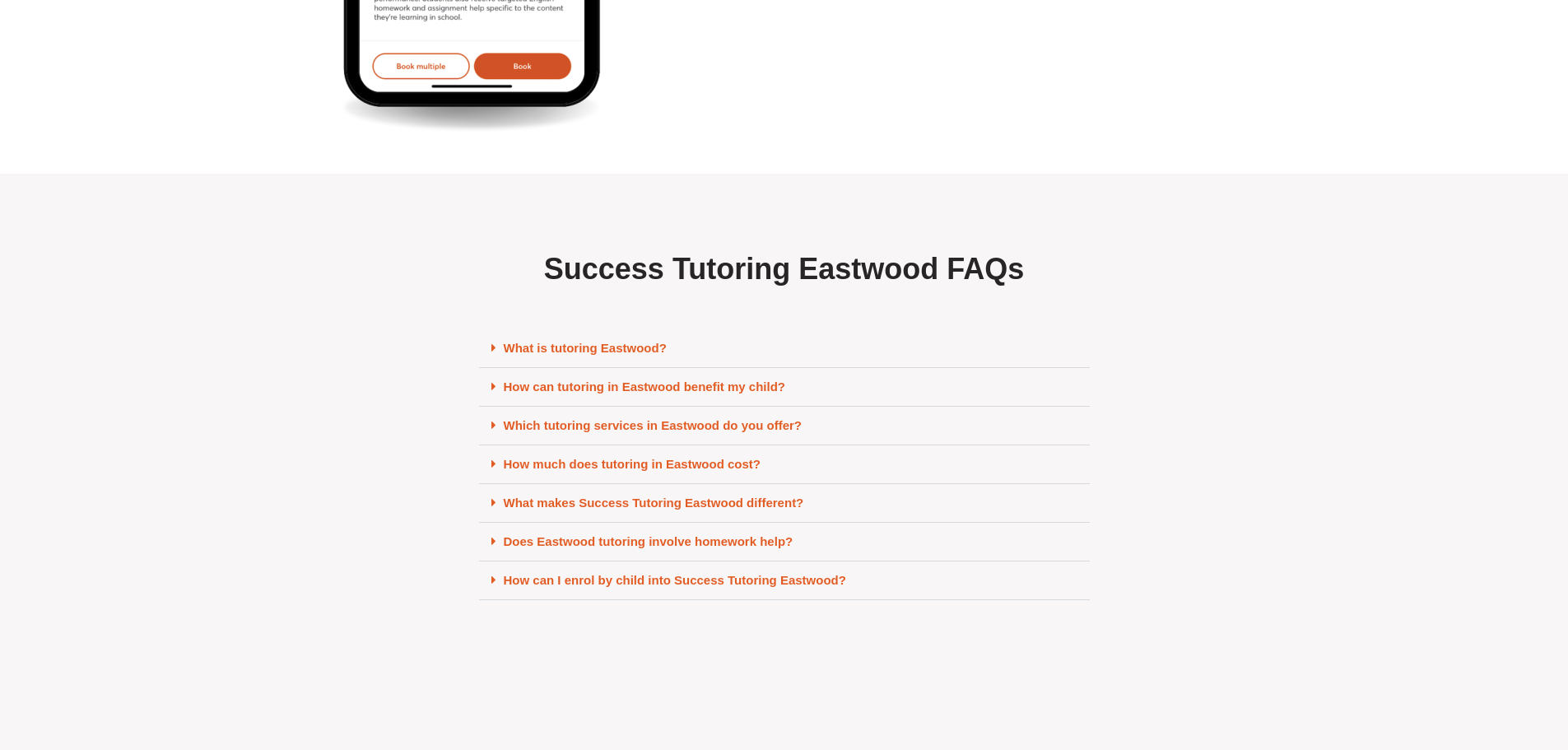 scroll, scrollTop: 6853, scrollLeft: 0, axis: vertical 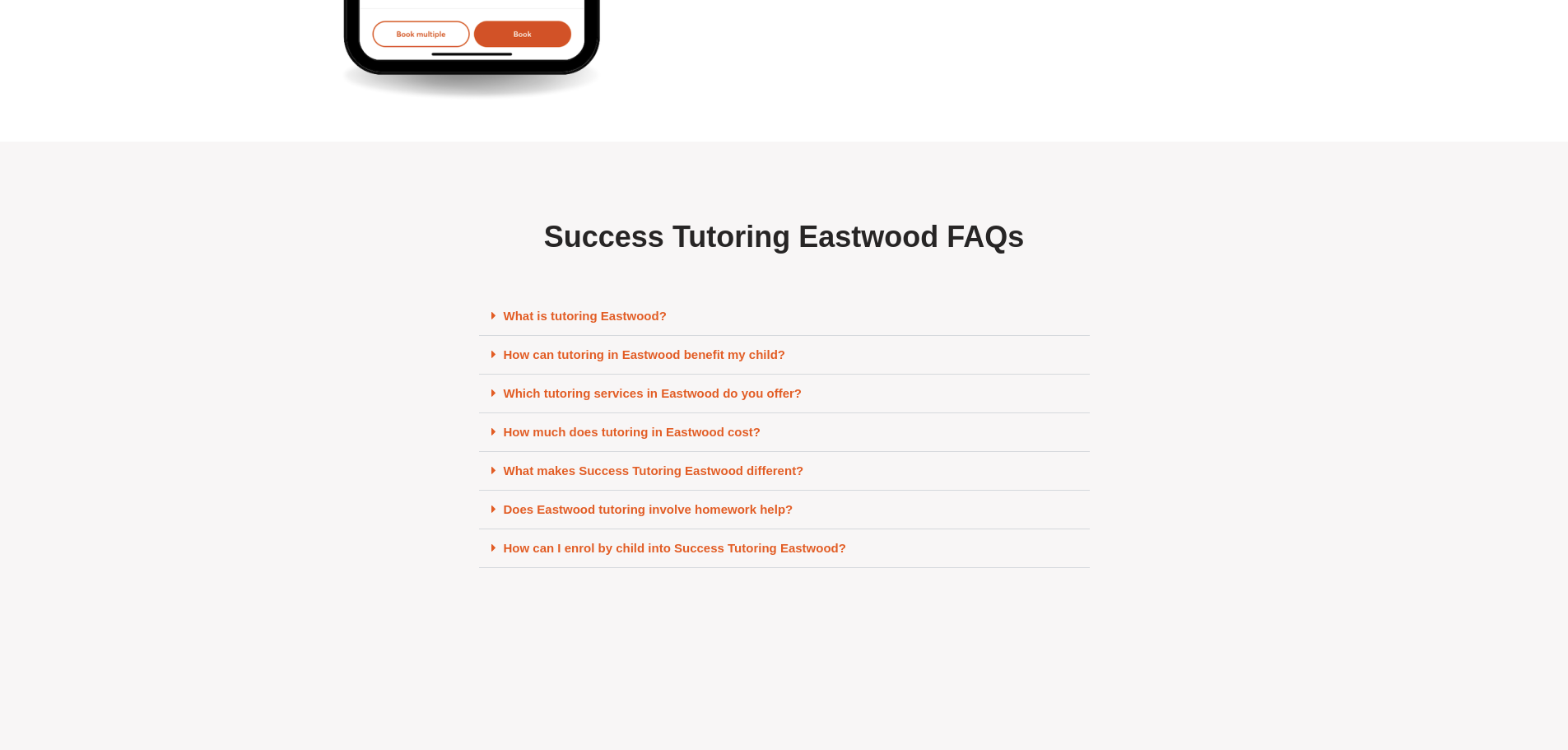 click on "What is tutoring Eastwood?" at bounding box center [585, 315] 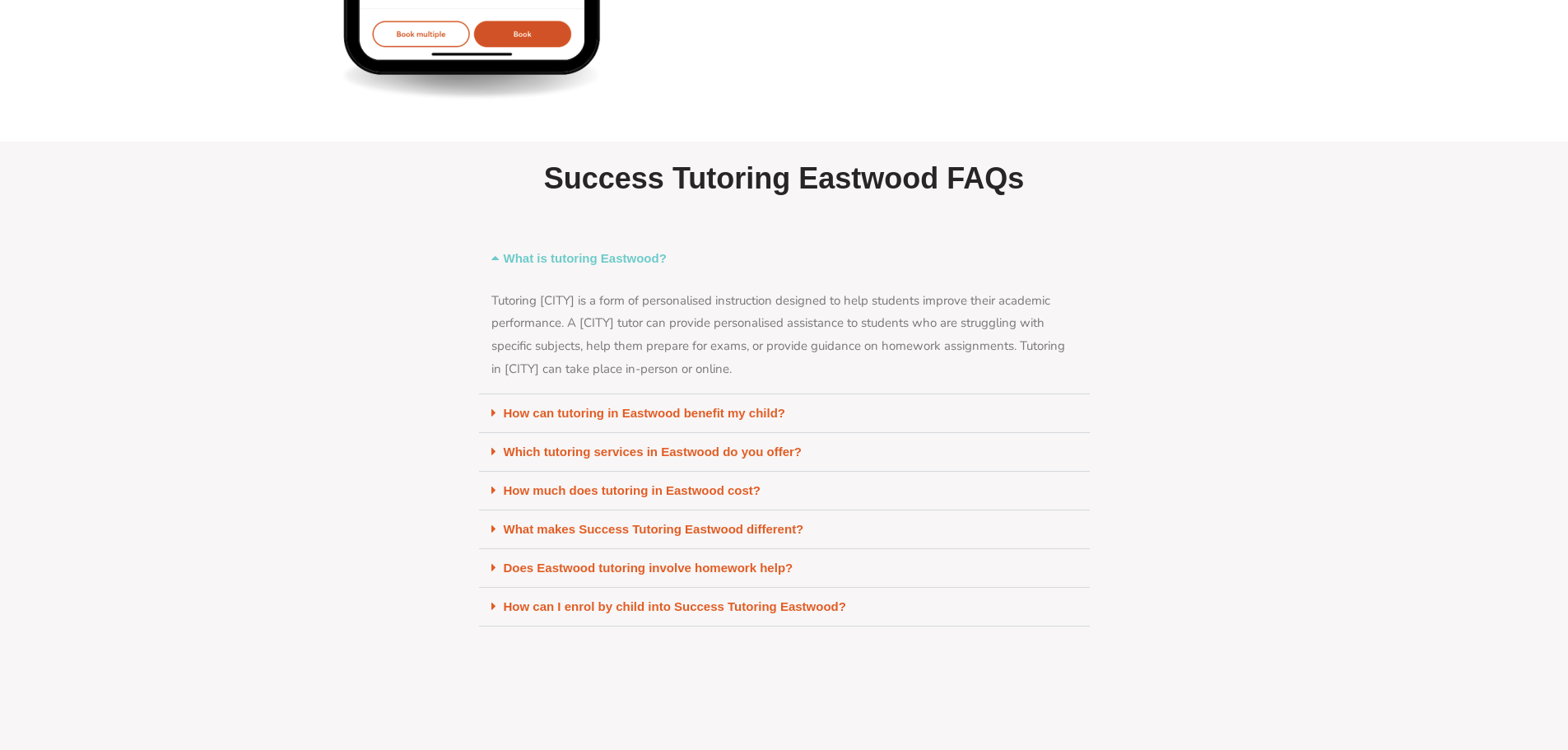 drag, startPoint x: 492, startPoint y: 340, endPoint x: 847, endPoint y: 403, distance: 360.5468 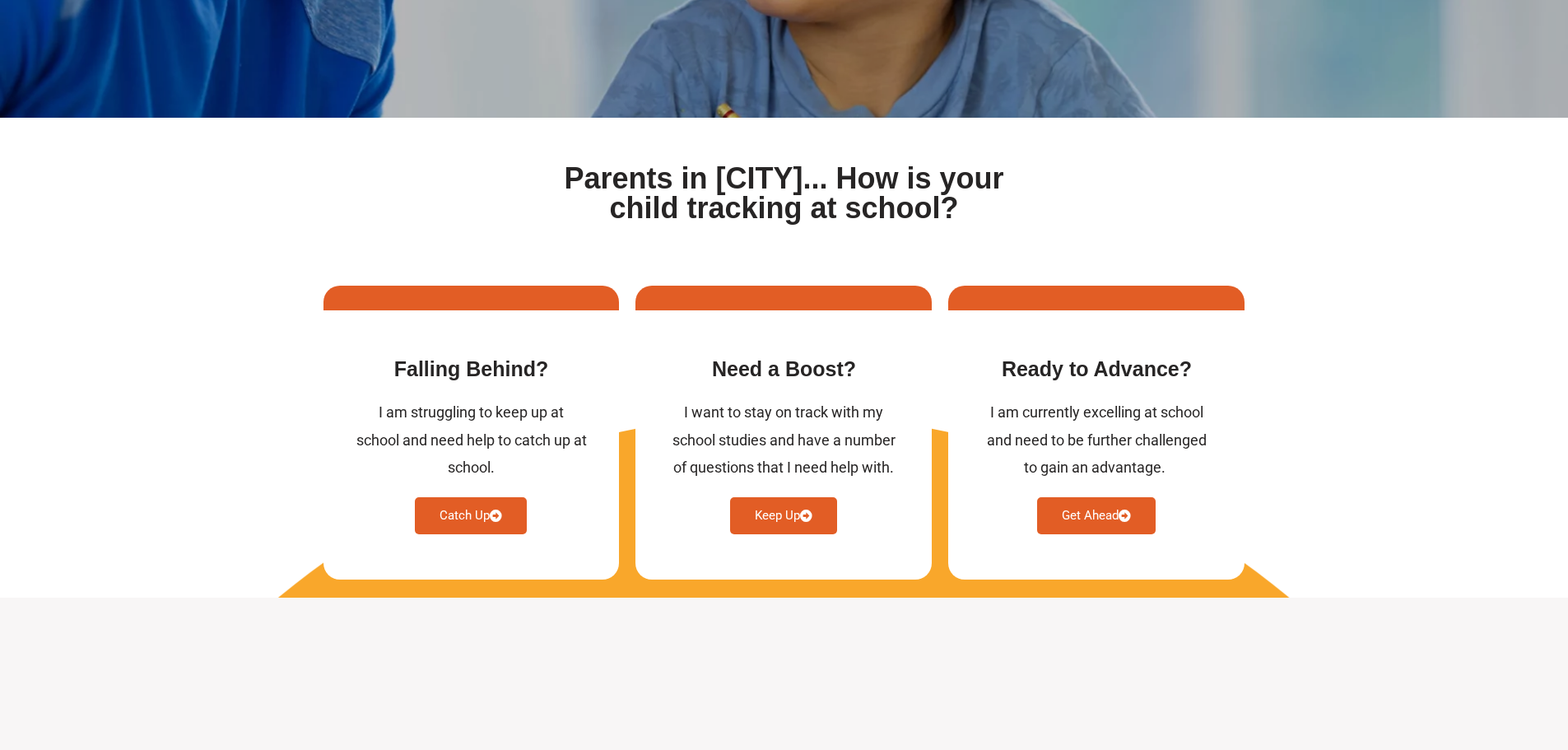 scroll, scrollTop: 0, scrollLeft: 0, axis: both 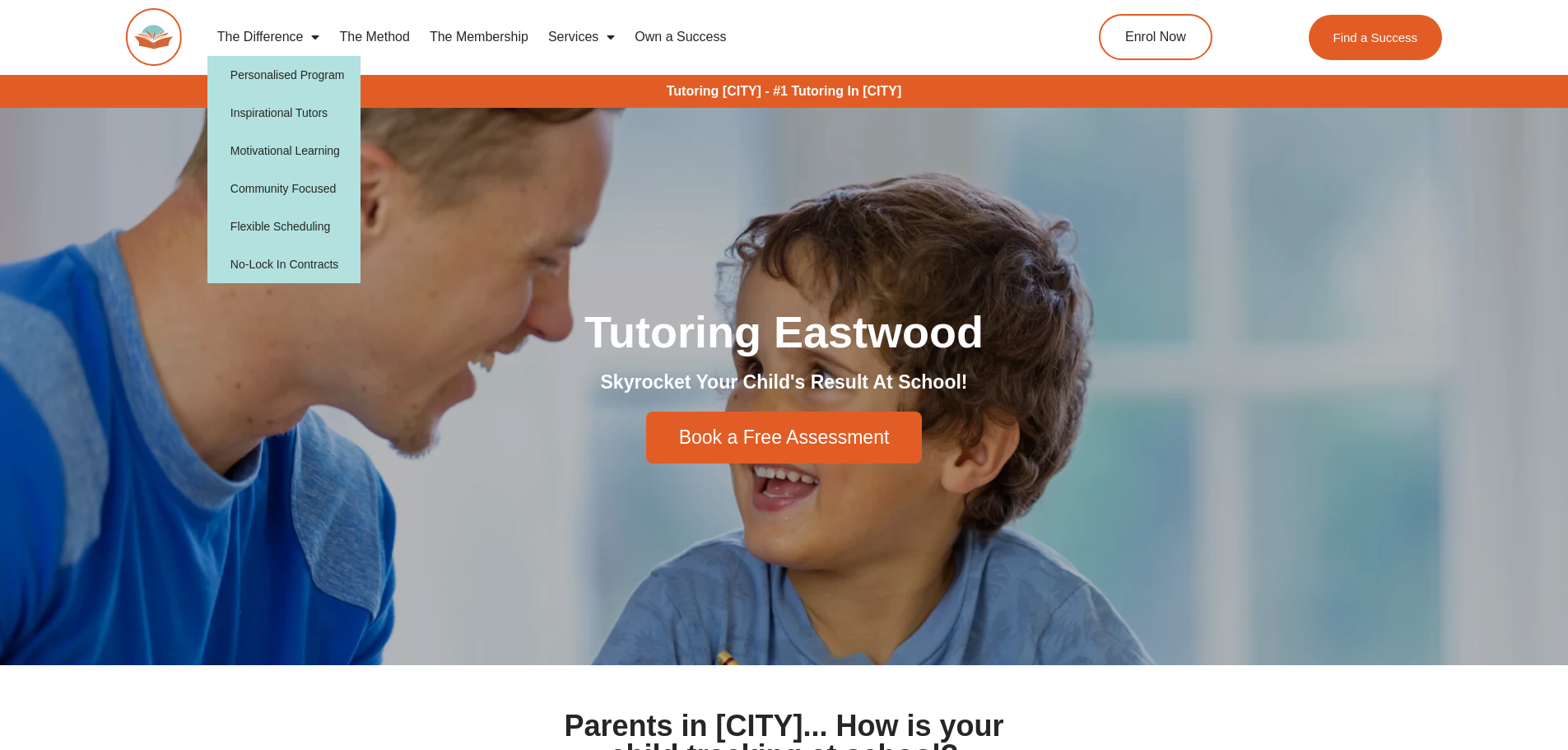 click 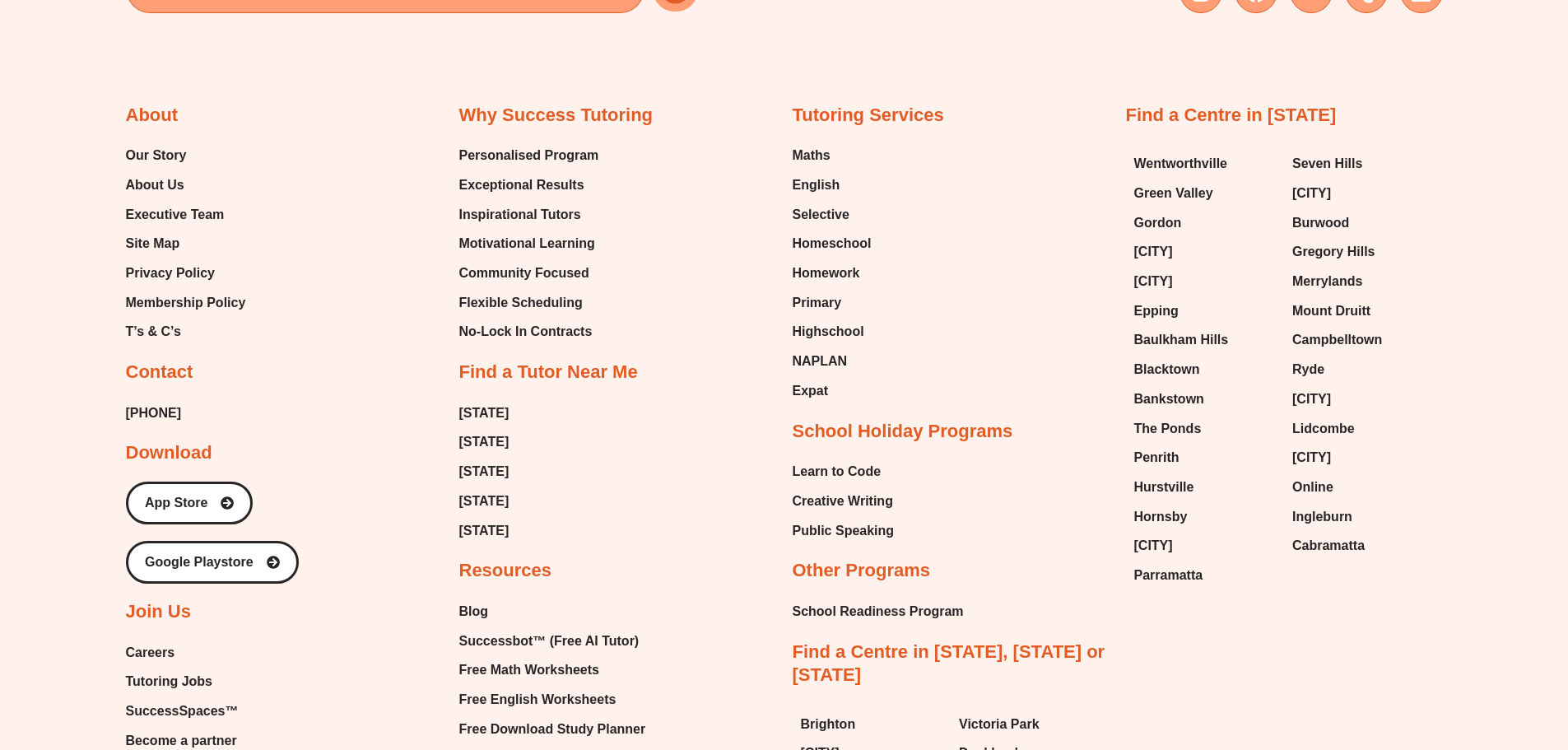 scroll, scrollTop: 8233, scrollLeft: 0, axis: vertical 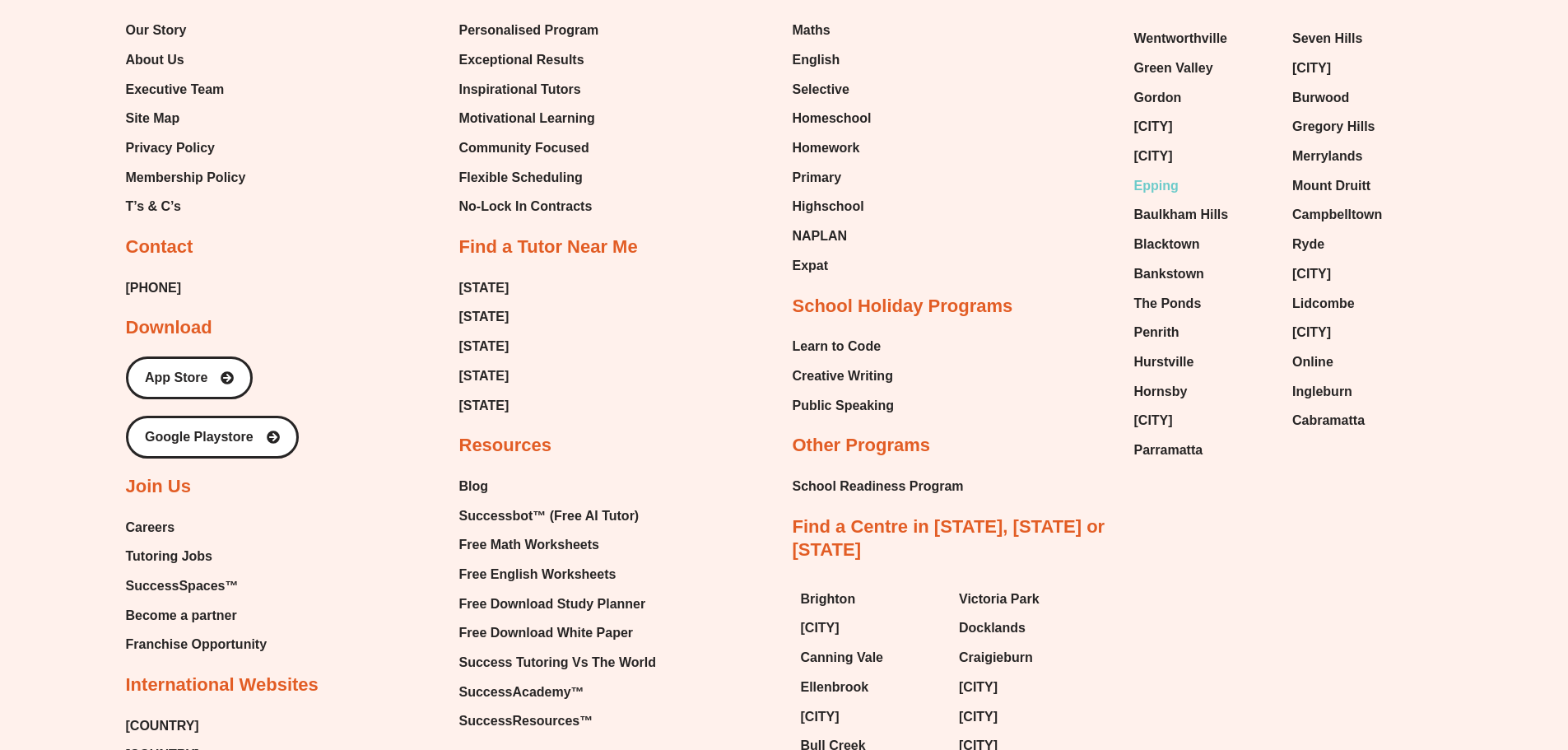 click on "Epping" at bounding box center [1156, 186] 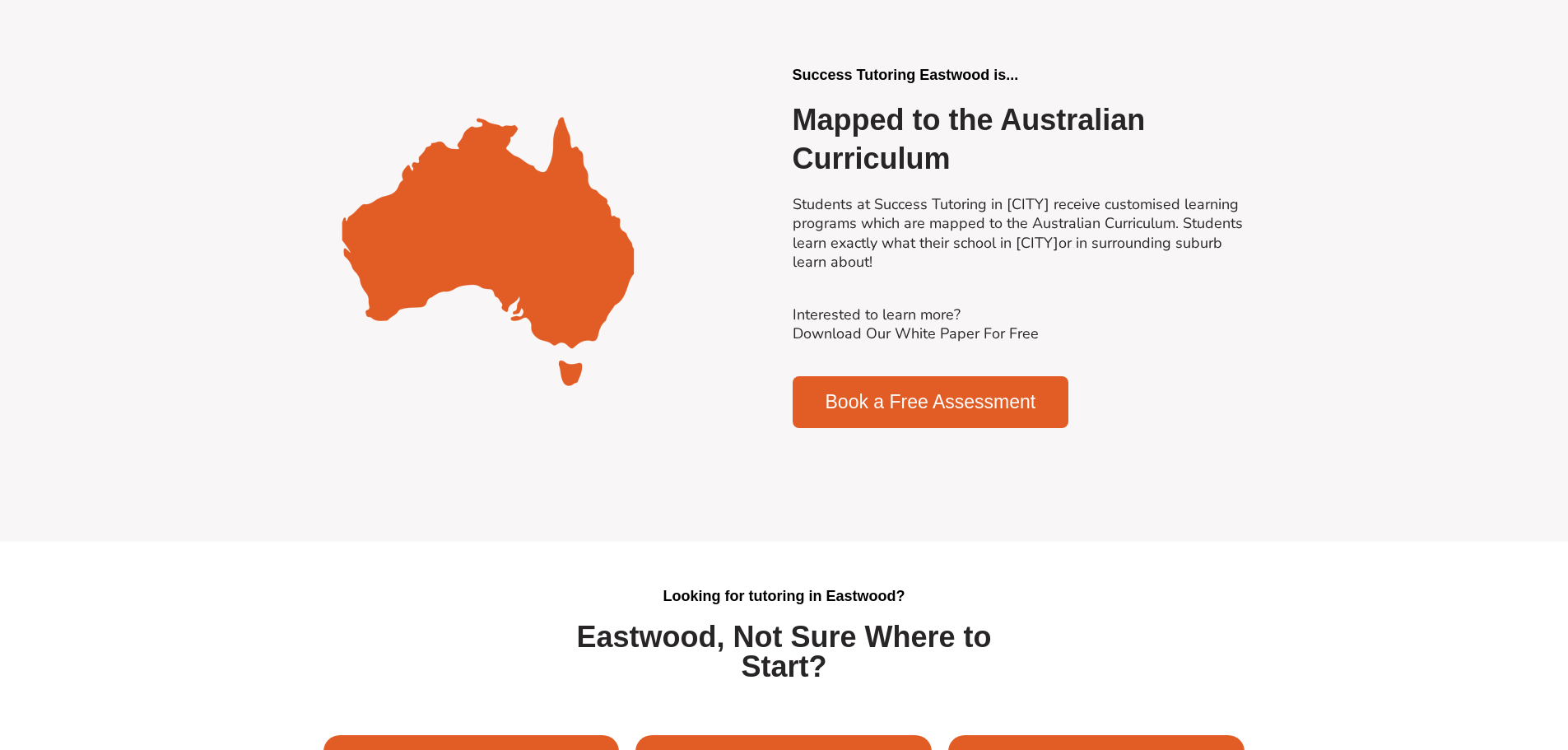 scroll, scrollTop: 3128, scrollLeft: 0, axis: vertical 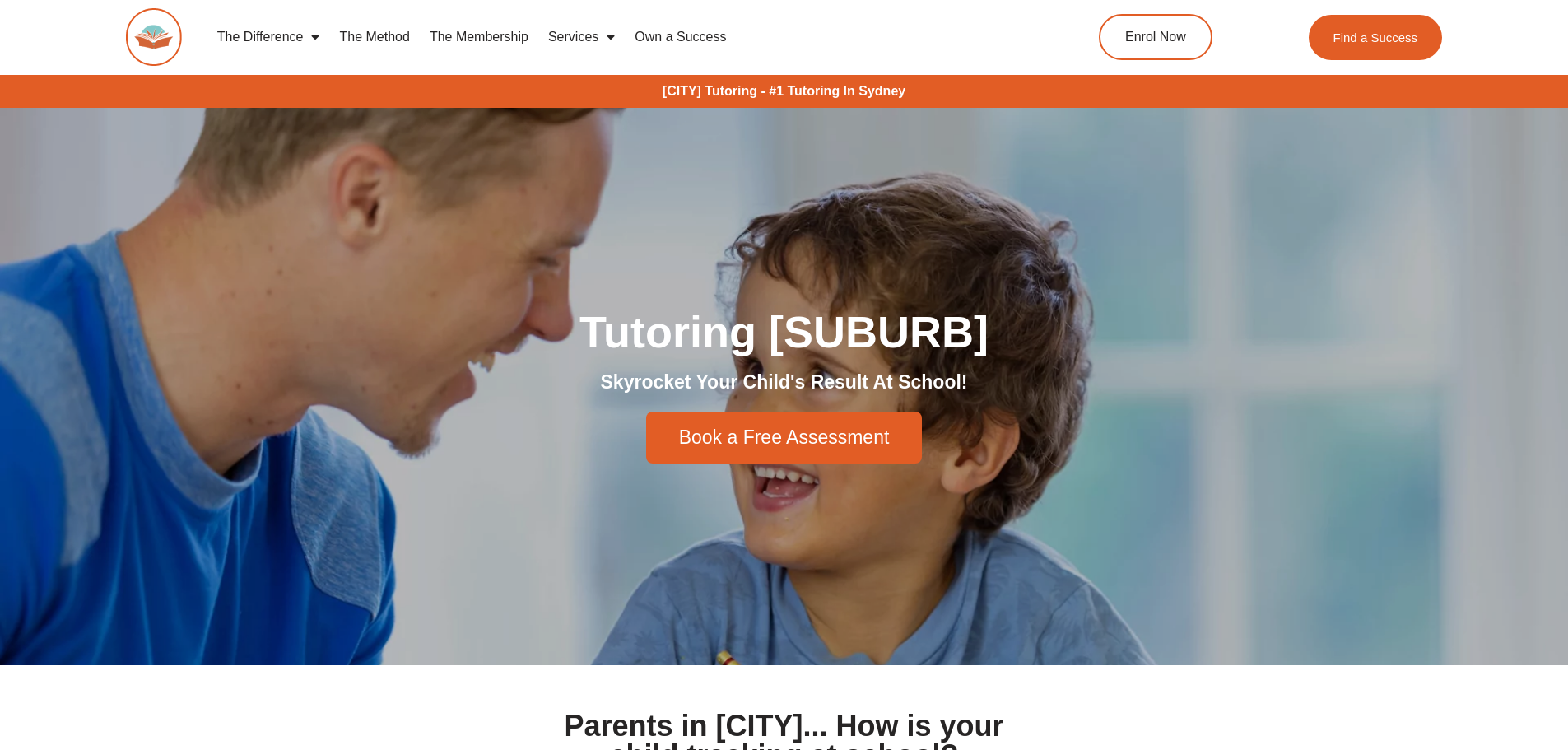 click on "The Difference
Personalised Program
Inspirational Tutors
Motivational Learning
Community Focused
Flexible Scheduling
No-Lock In Contracts
The Method
The Membership
Services
English Tutoring
Math Tutoring
Selective Tutoring
School Readiness Program
School Holiday Programs
Learn to Code
Creative Writing
Public Speaking
Own a Success
The Difference
Personalised Program
Inspirational Tutors
Motivational Learning
Community Focused
Flexible Scheduling
No-Lock In Contracts
The Method
The Membership
Services
English Tutoring
Math Tutoring
Selective Tutoring
School Readiness Program
School Holiday Programs
Learn to Code
Creative Writing
Public Speaking
Own a Success" at bounding box center [784, 4628] 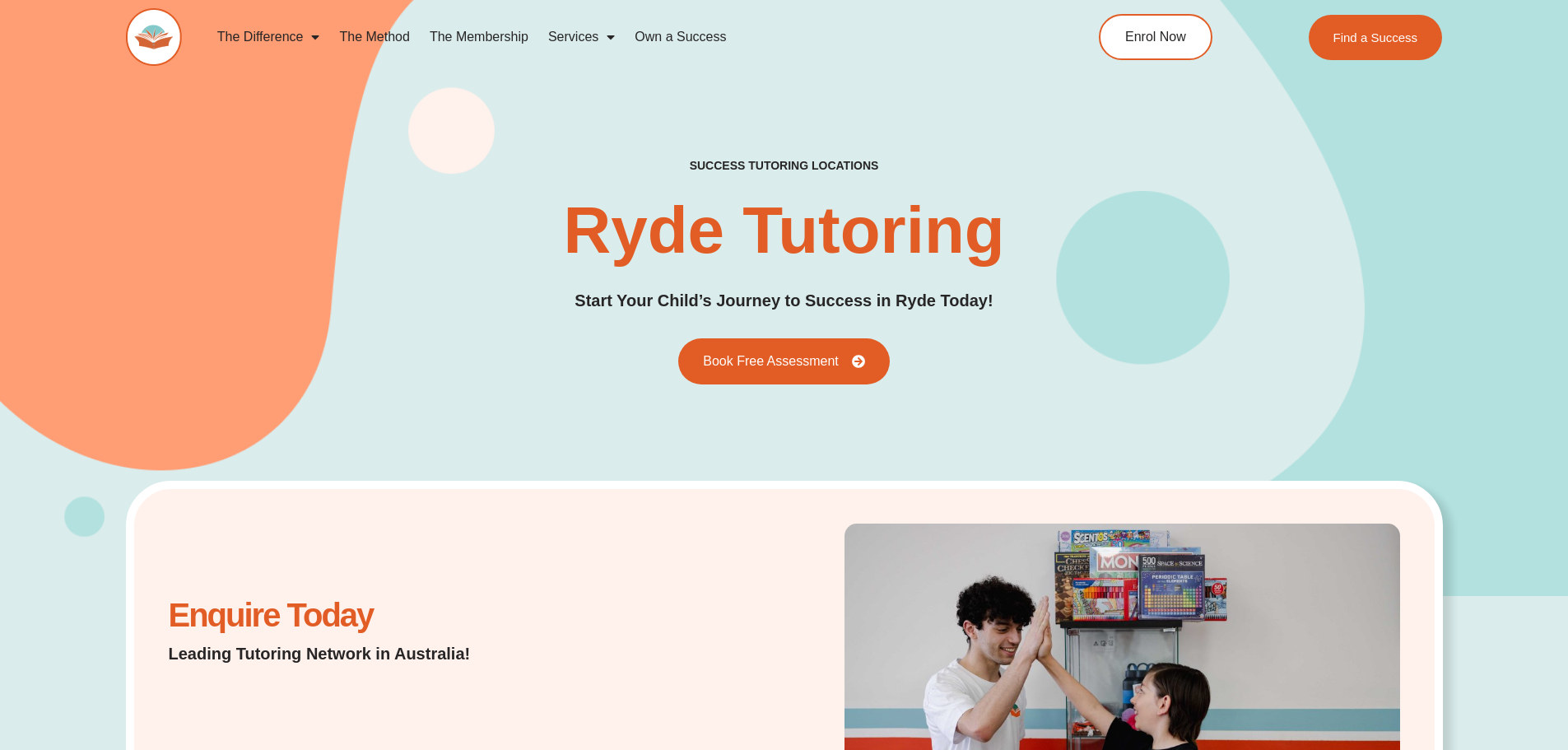 scroll, scrollTop: 0, scrollLeft: 0, axis: both 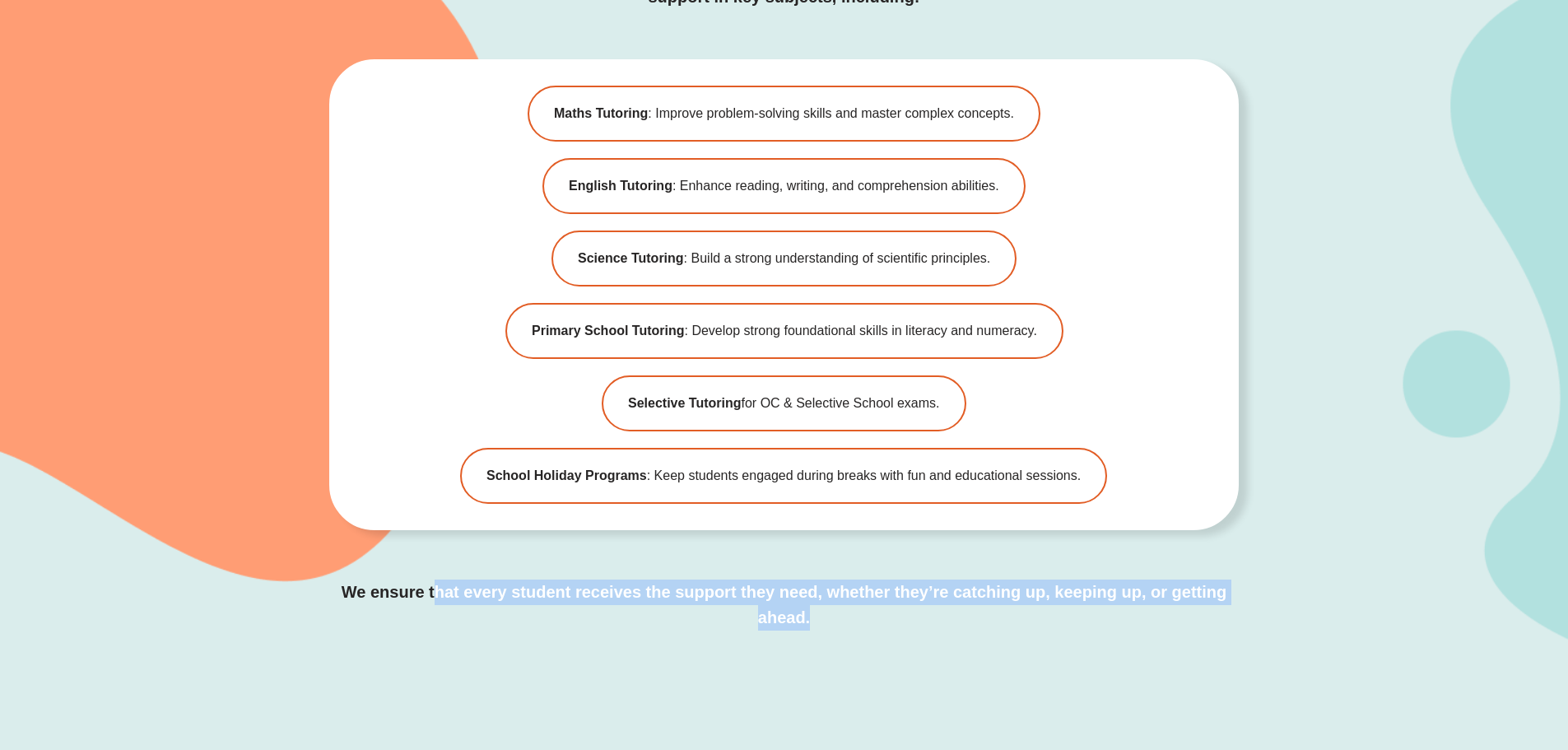 drag, startPoint x: 440, startPoint y: 599, endPoint x: 898, endPoint y: 622, distance: 458.5771 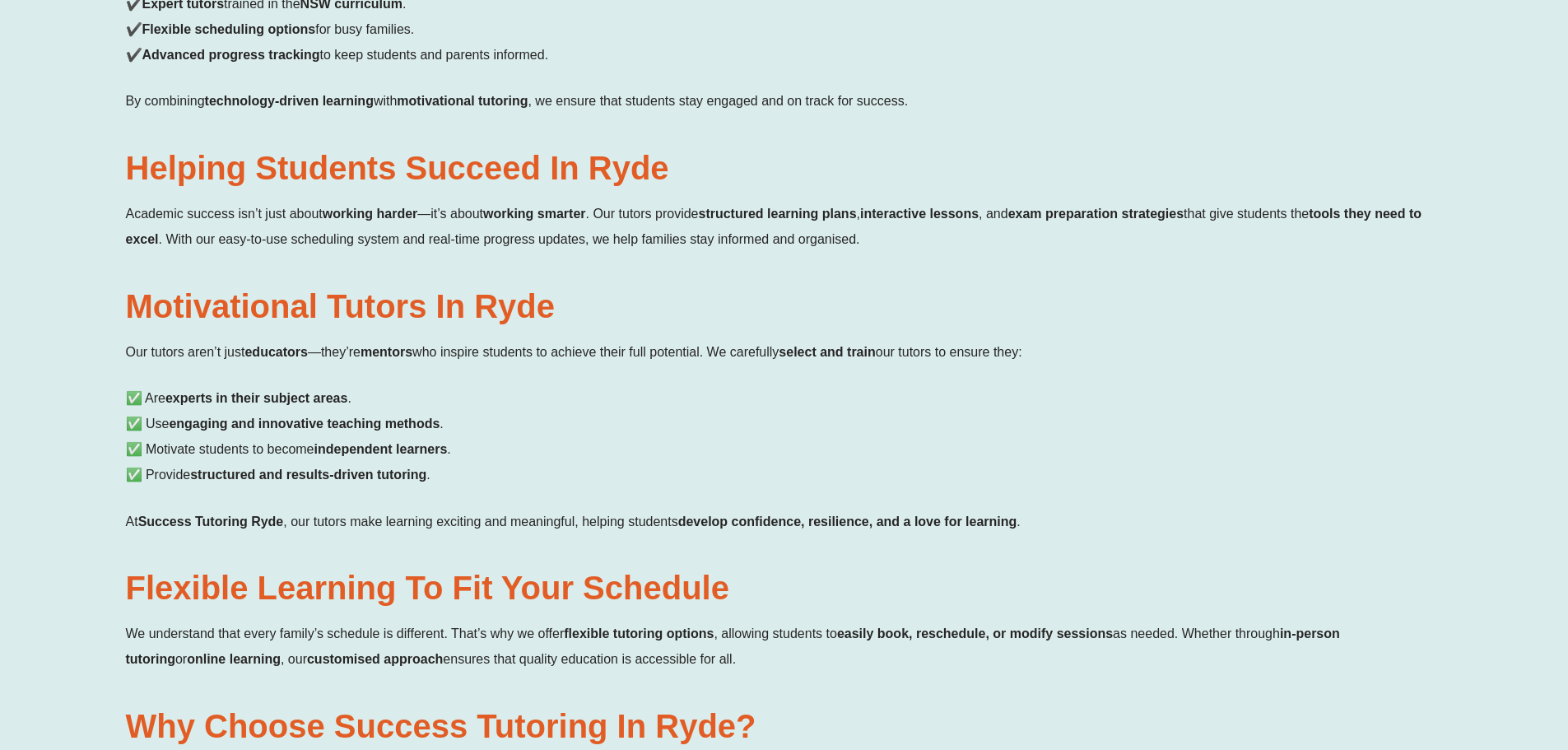 scroll, scrollTop: 906, scrollLeft: 0, axis: vertical 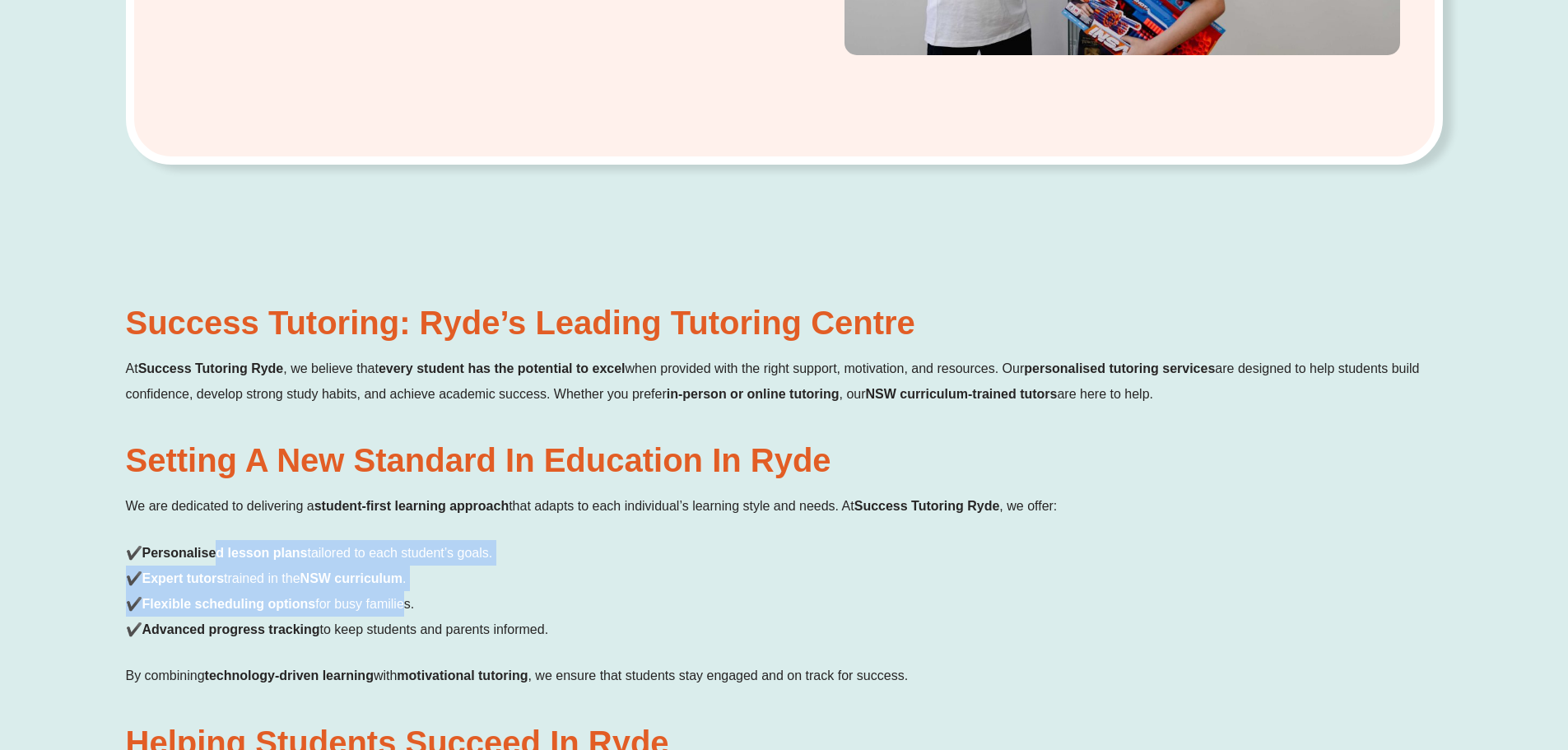 drag, startPoint x: 218, startPoint y: 550, endPoint x: 406, endPoint y: 591, distance: 192.41881 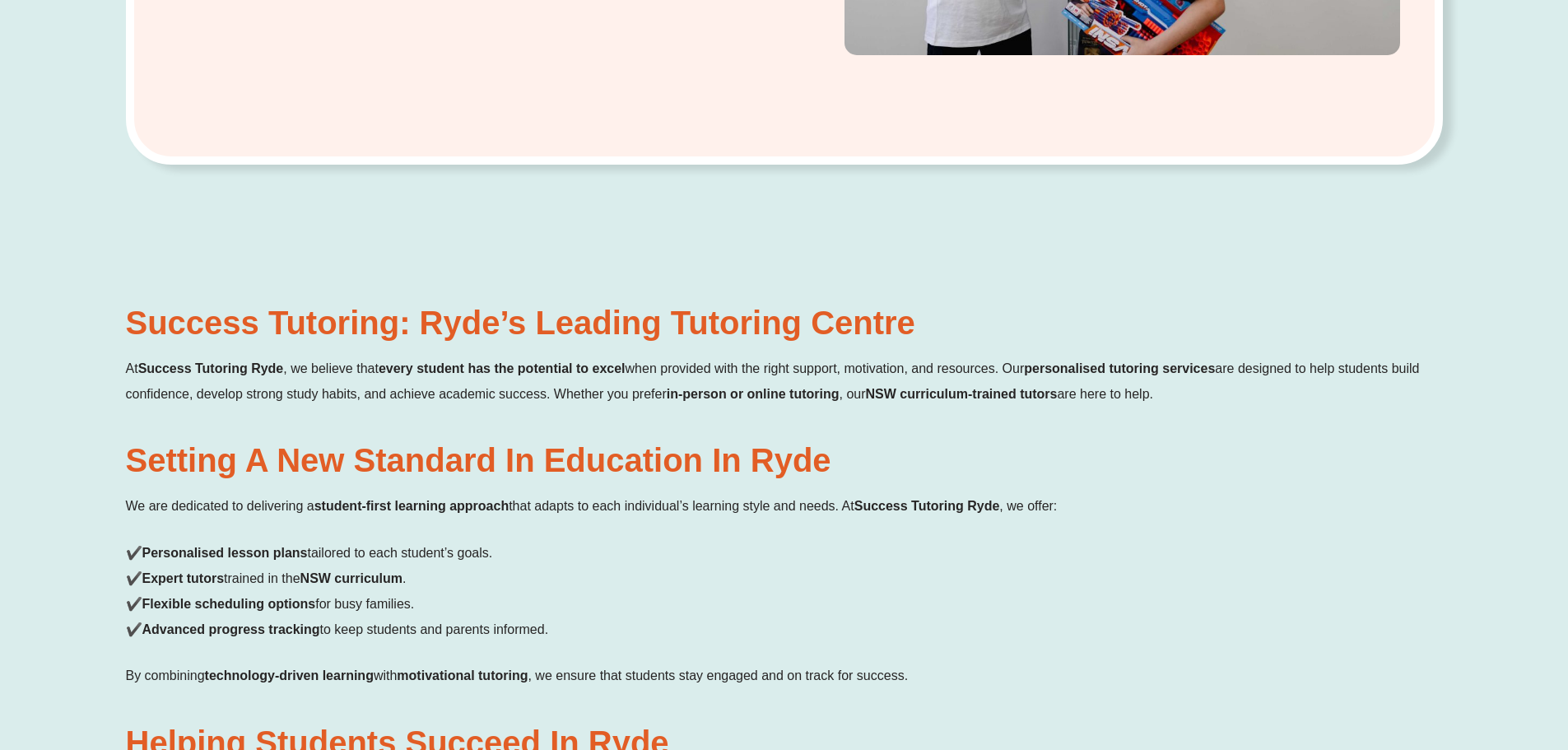 drag, startPoint x: 506, startPoint y: 621, endPoint x: 497, endPoint y: 617, distance: 9.848858 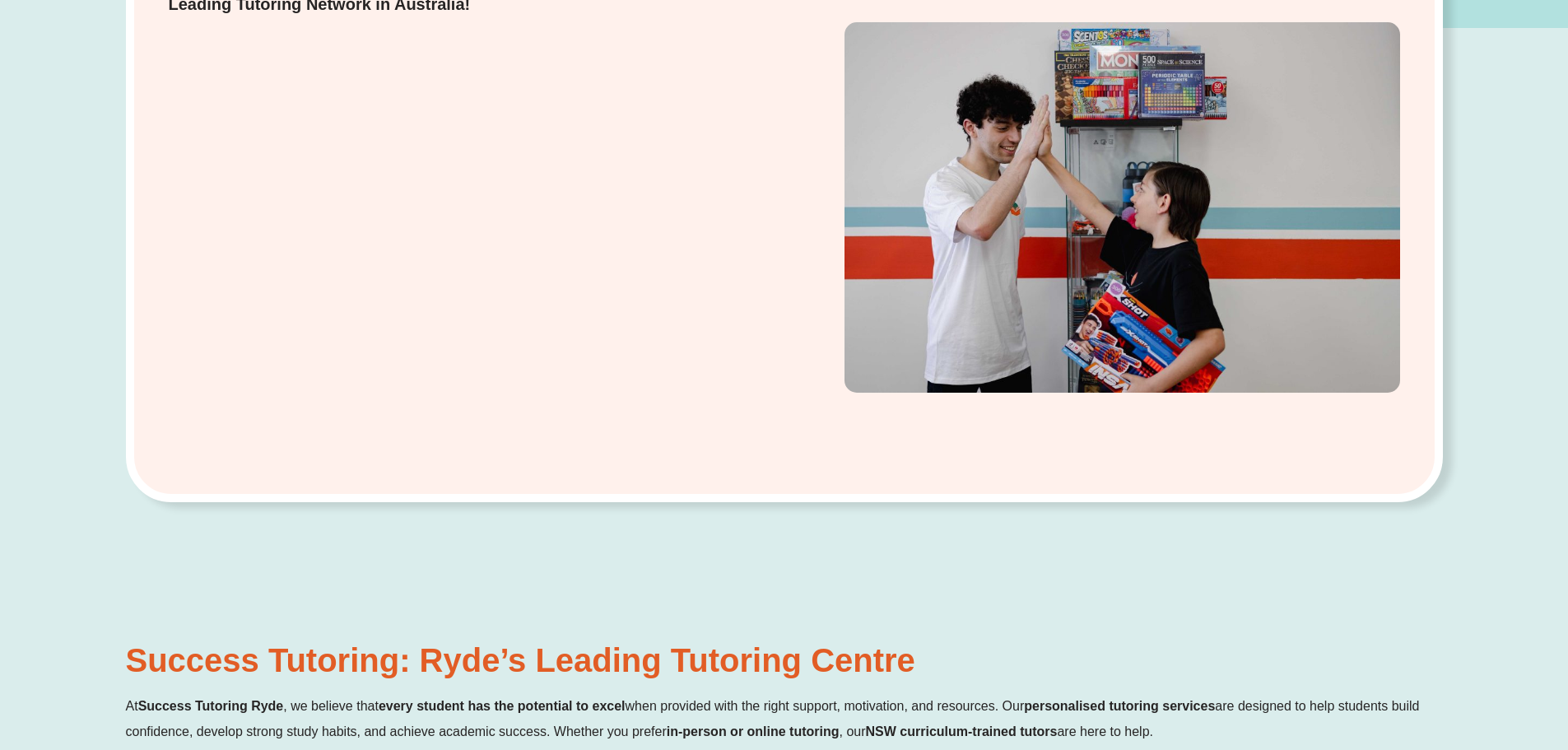 scroll, scrollTop: 906, scrollLeft: 0, axis: vertical 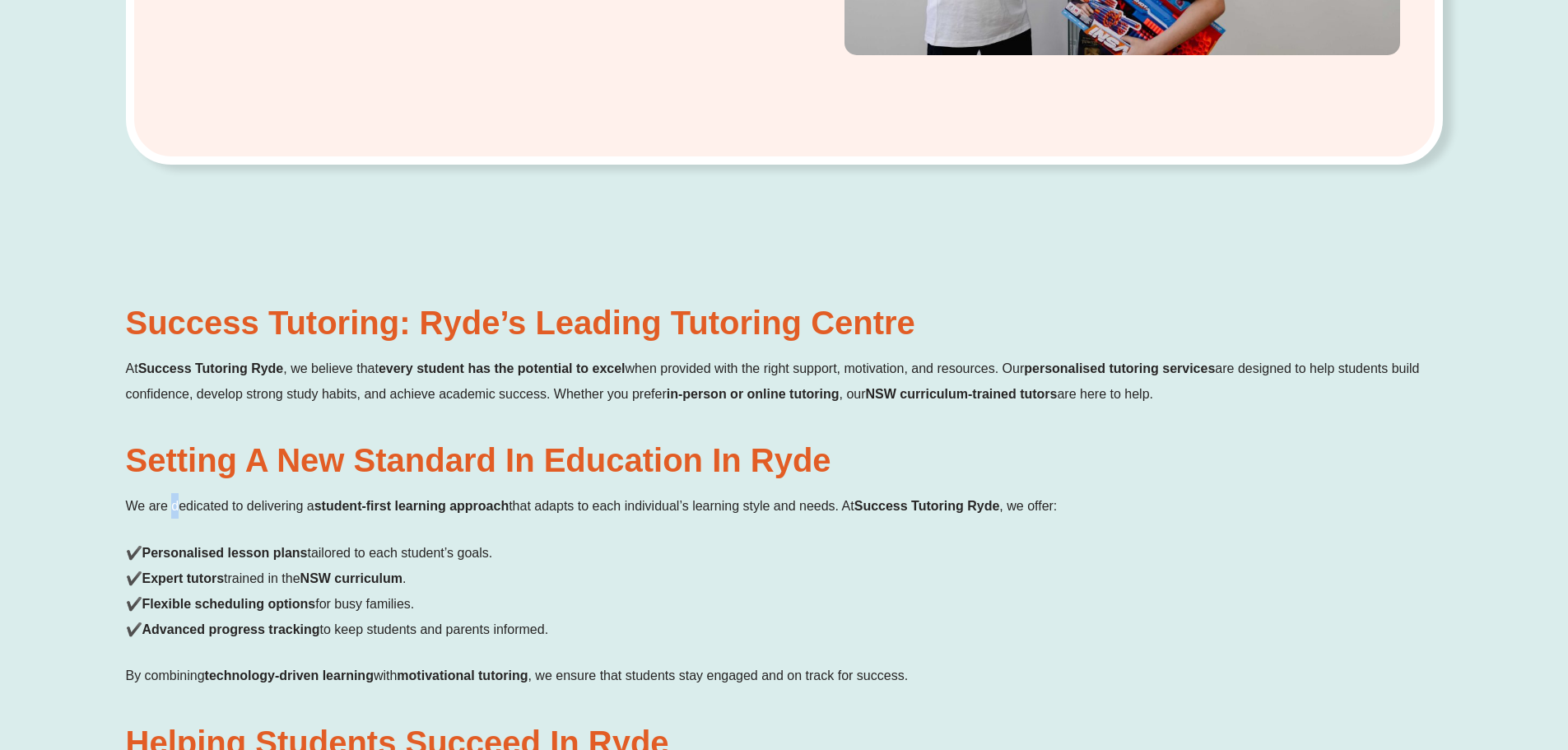 drag, startPoint x: 369, startPoint y: 366, endPoint x: 1329, endPoint y: 397, distance: 960.5004 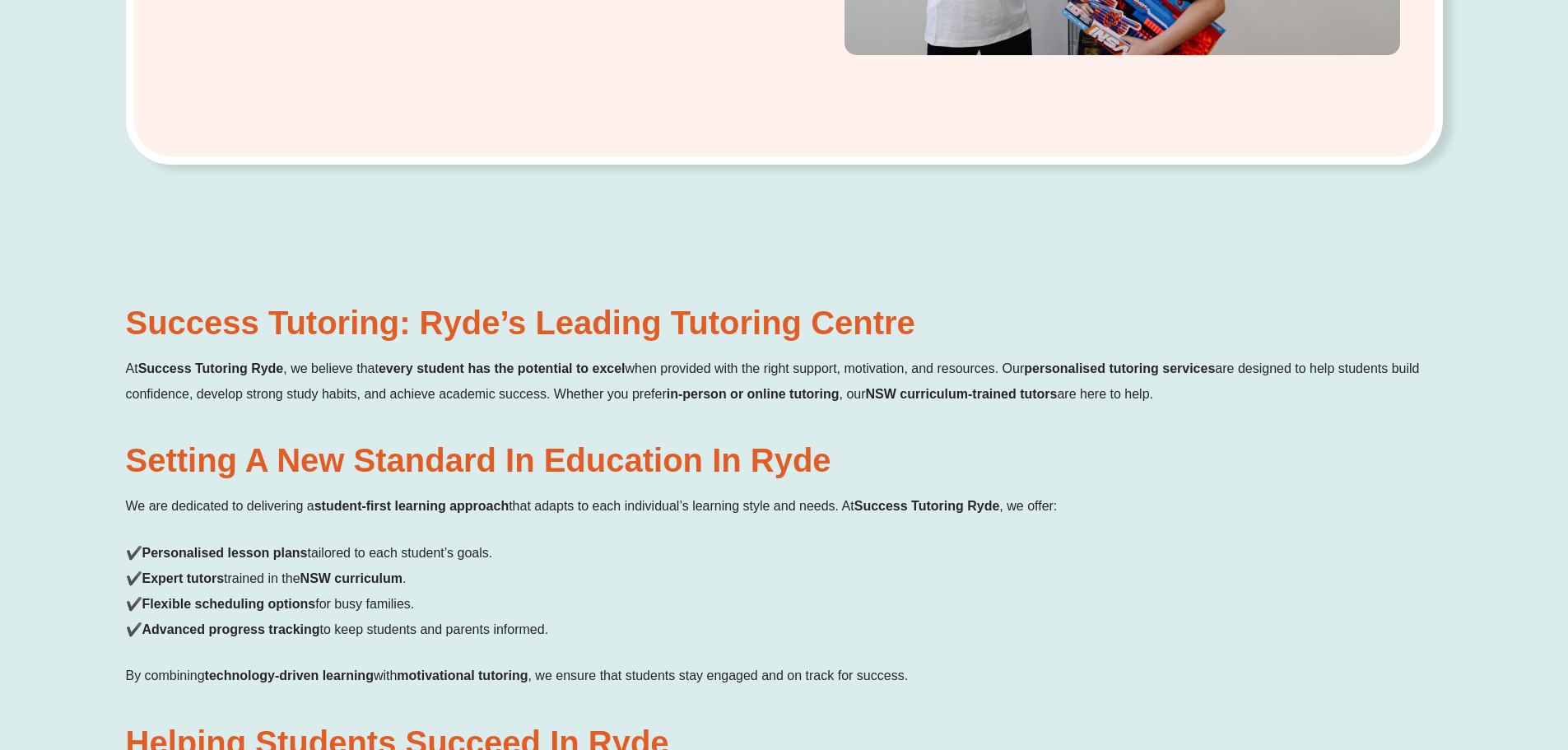 click on "Setting a New Standard in Education in Ryde" at bounding box center [784, 460] 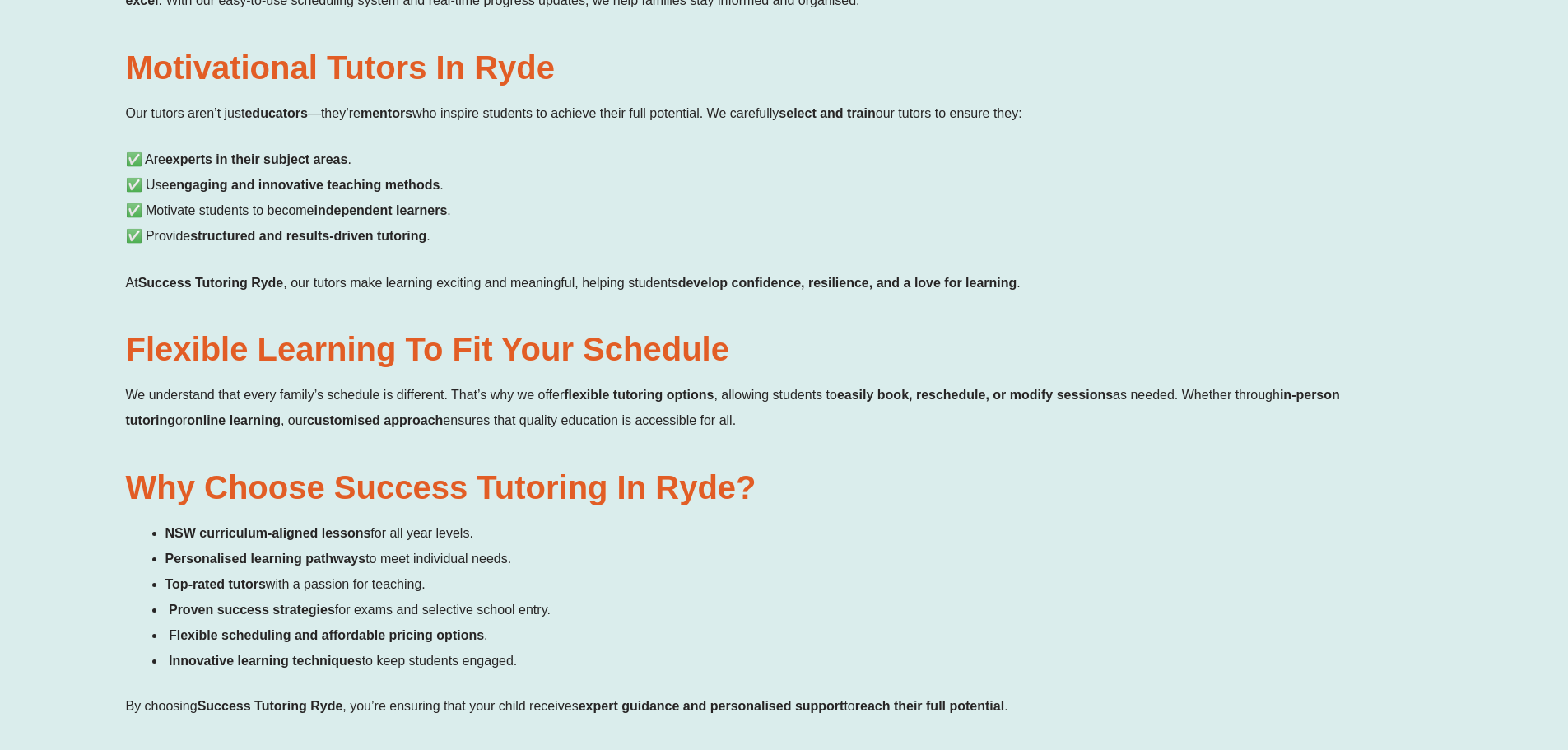 scroll, scrollTop: 1729, scrollLeft: 0, axis: vertical 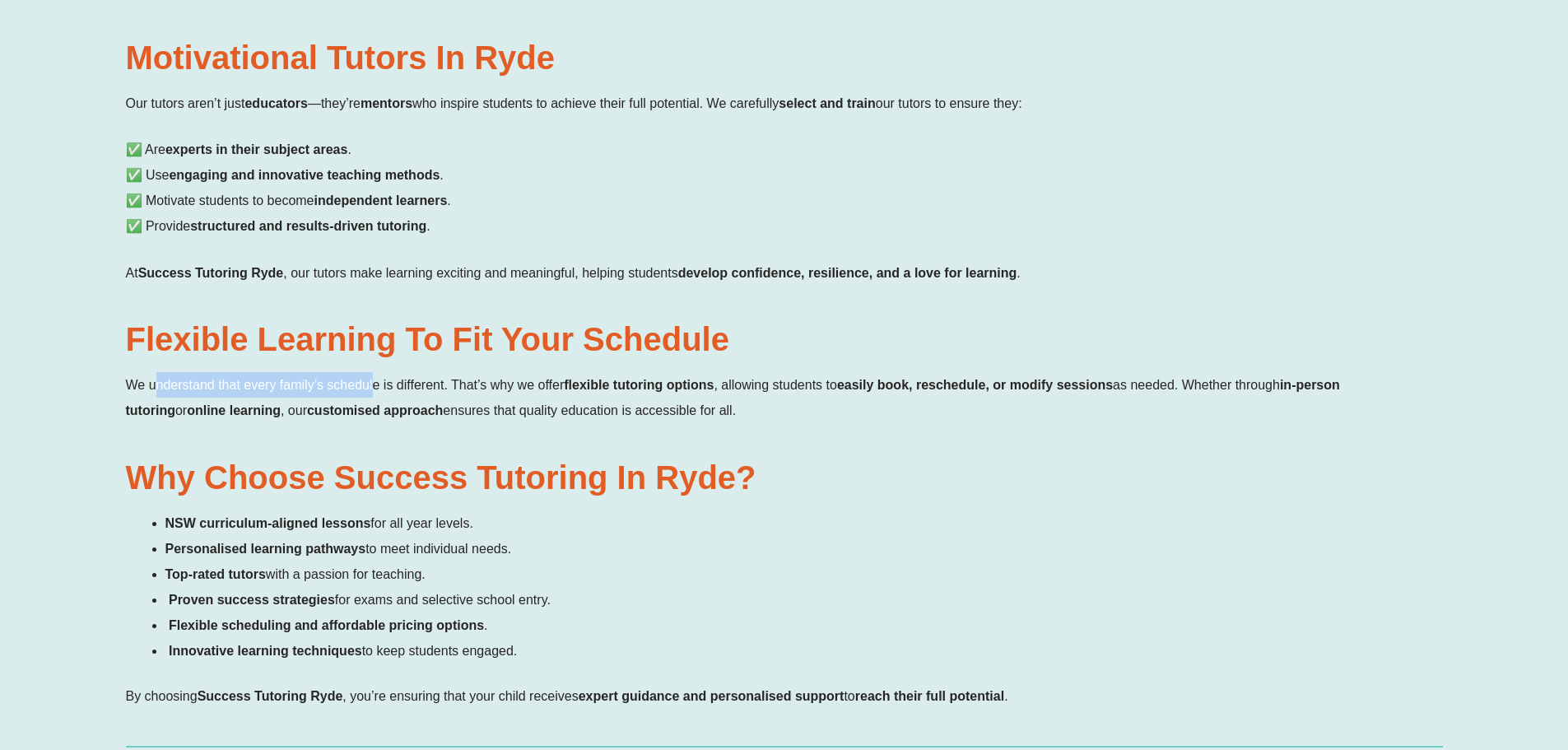 drag, startPoint x: 154, startPoint y: 380, endPoint x: 375, endPoint y: 394, distance: 221.44299 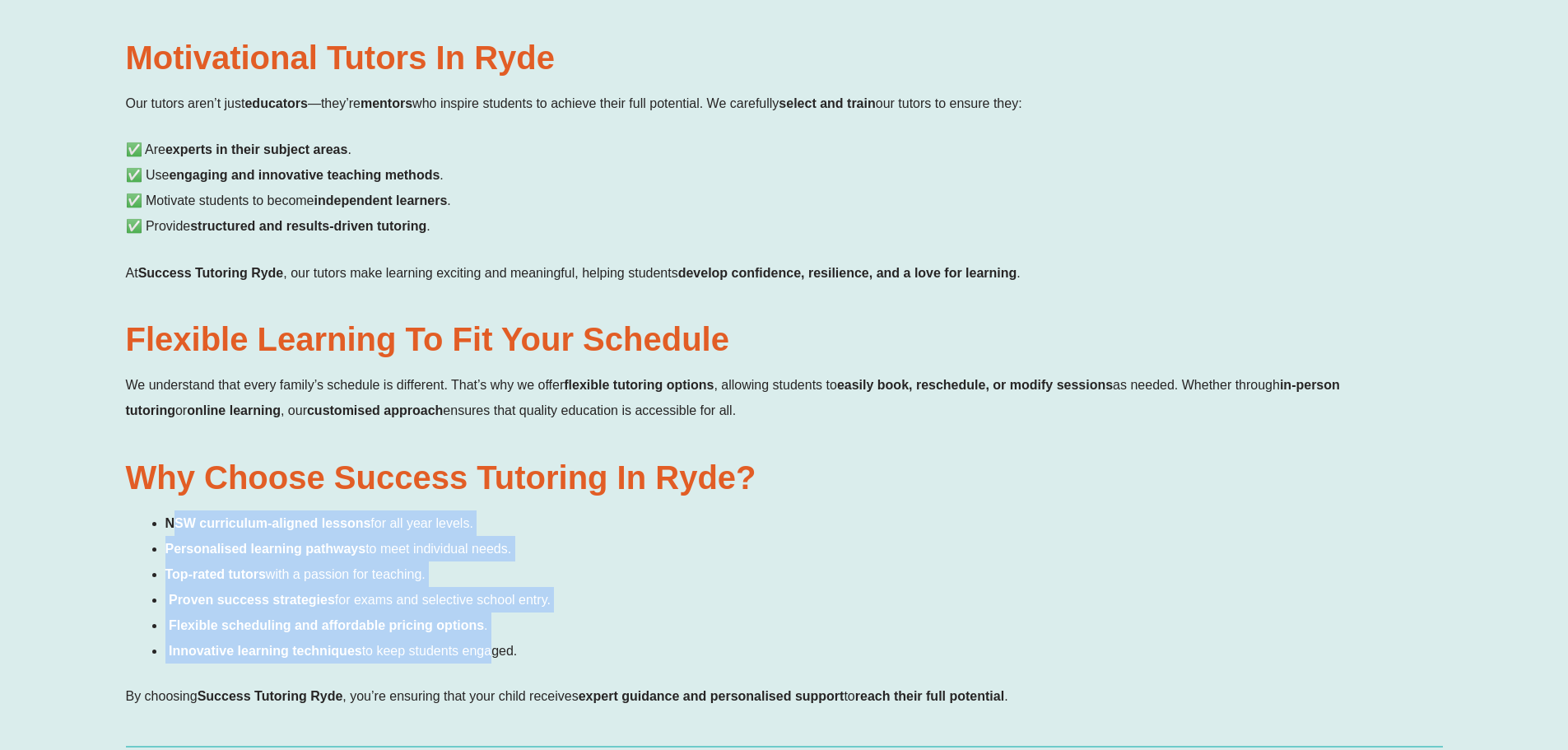 drag, startPoint x: 172, startPoint y: 522, endPoint x: 491, endPoint y: 650, distance: 343.72227 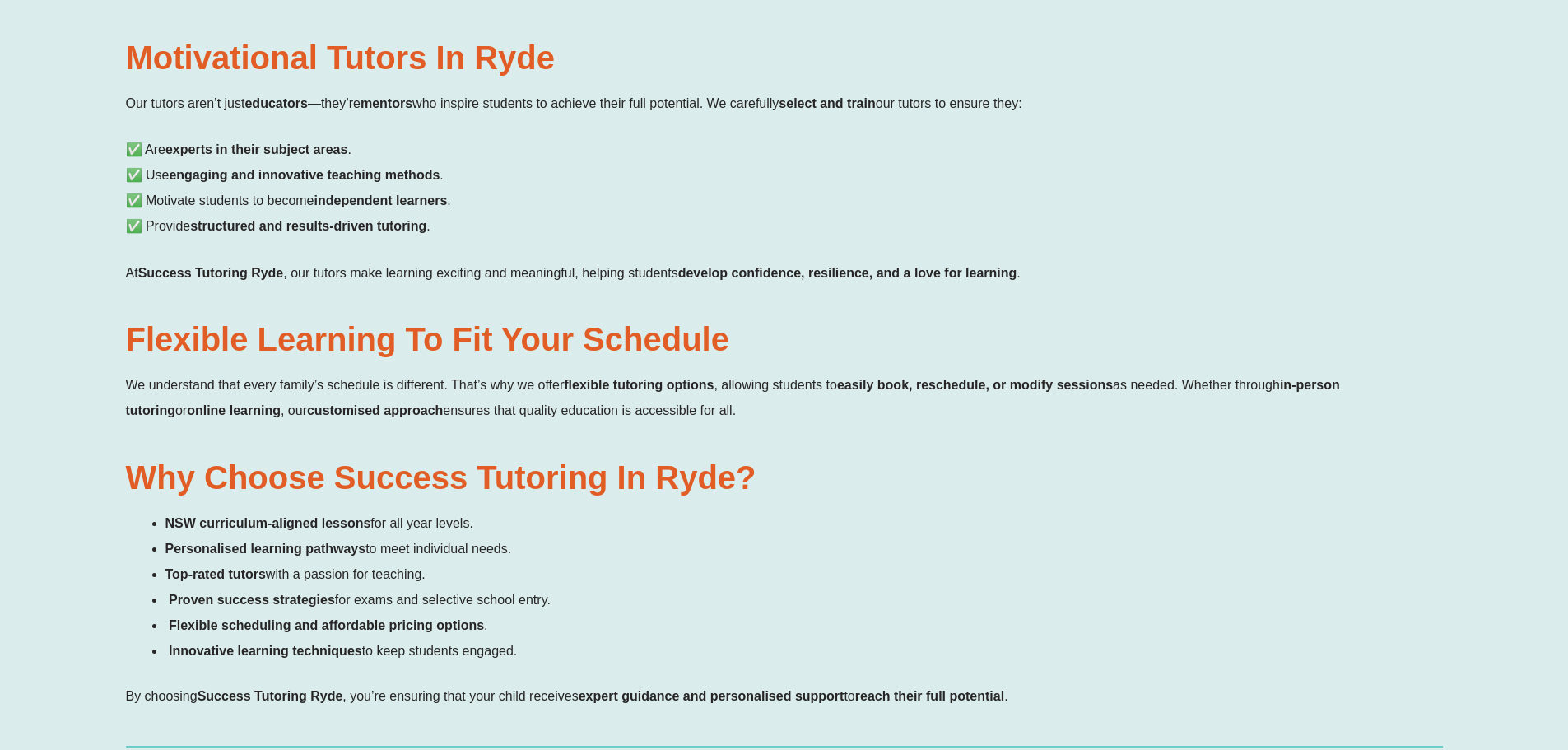 drag, startPoint x: 773, startPoint y: 672, endPoint x: 765, endPoint y: 673, distance: 8.062258 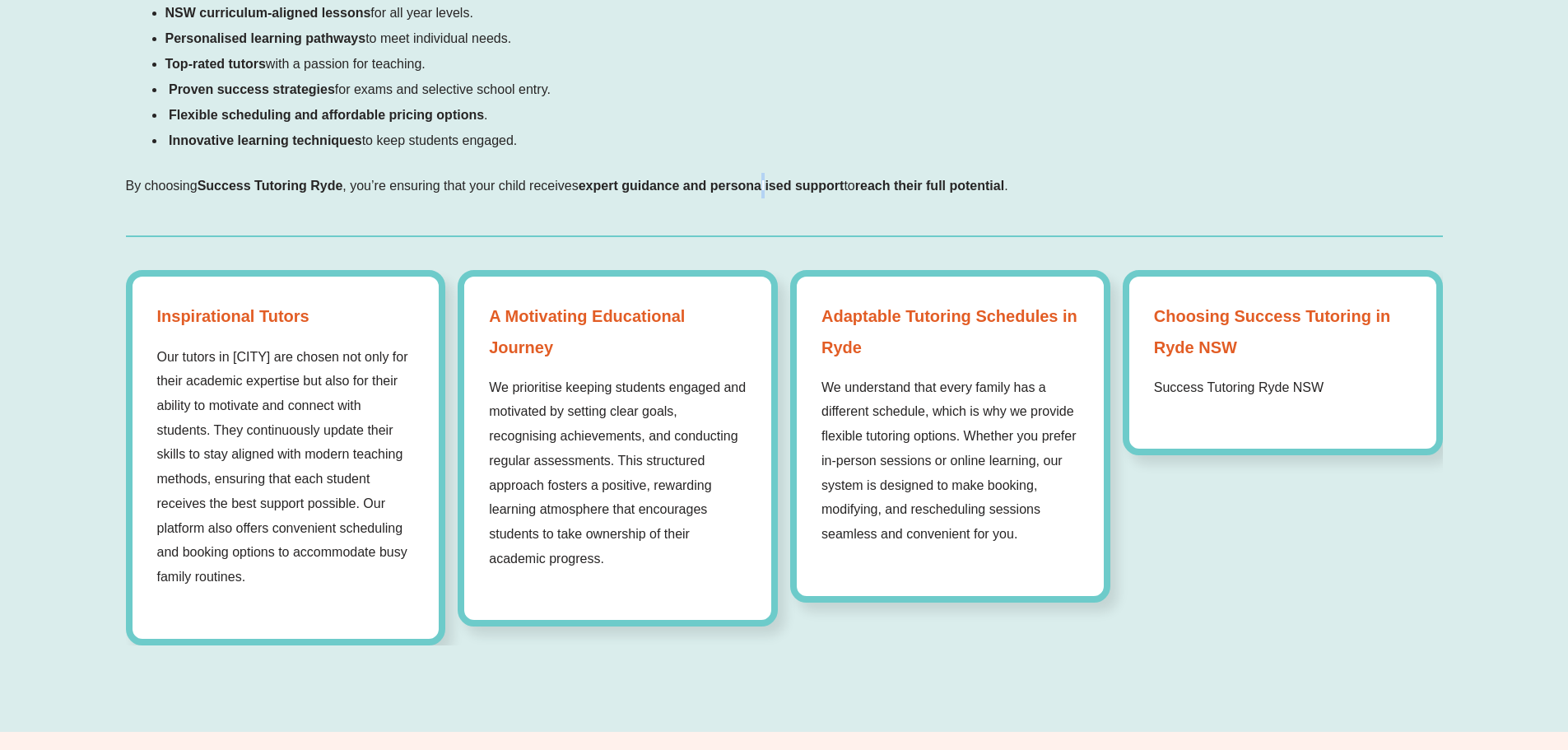 scroll, scrollTop: 2305, scrollLeft: 0, axis: vertical 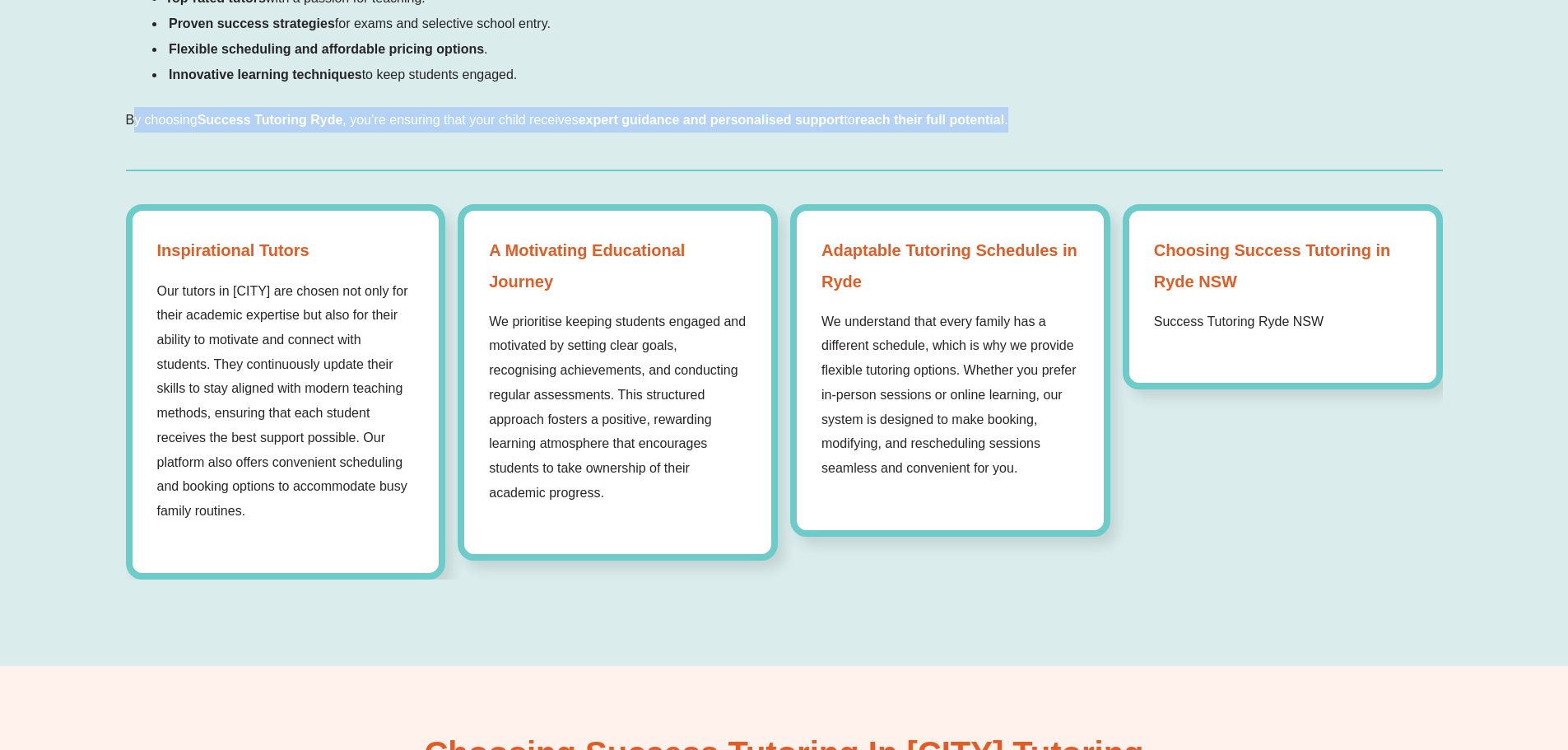 drag, startPoint x: 136, startPoint y: 114, endPoint x: 1059, endPoint y: 134, distance: 923.2167 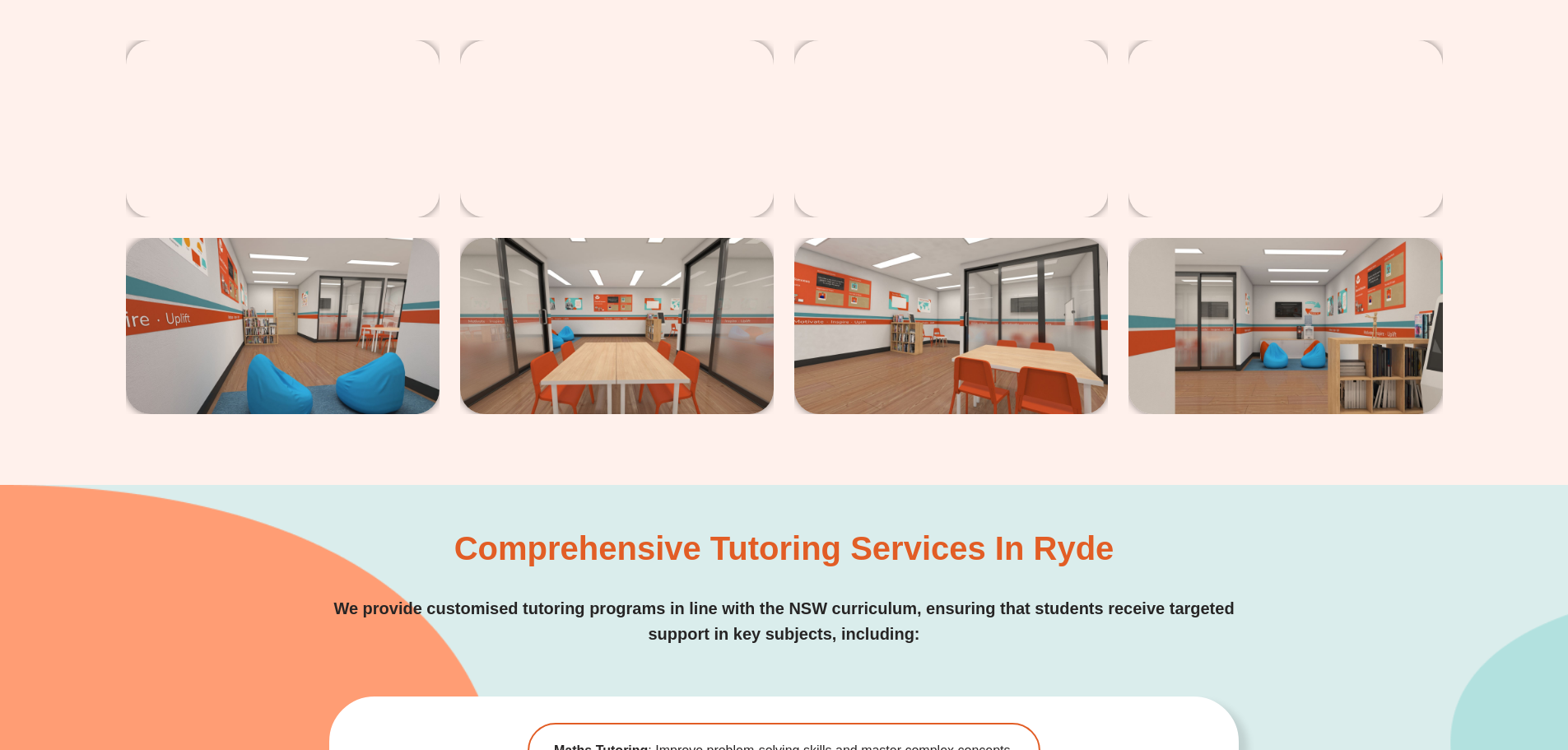 scroll, scrollTop: 3952, scrollLeft: 0, axis: vertical 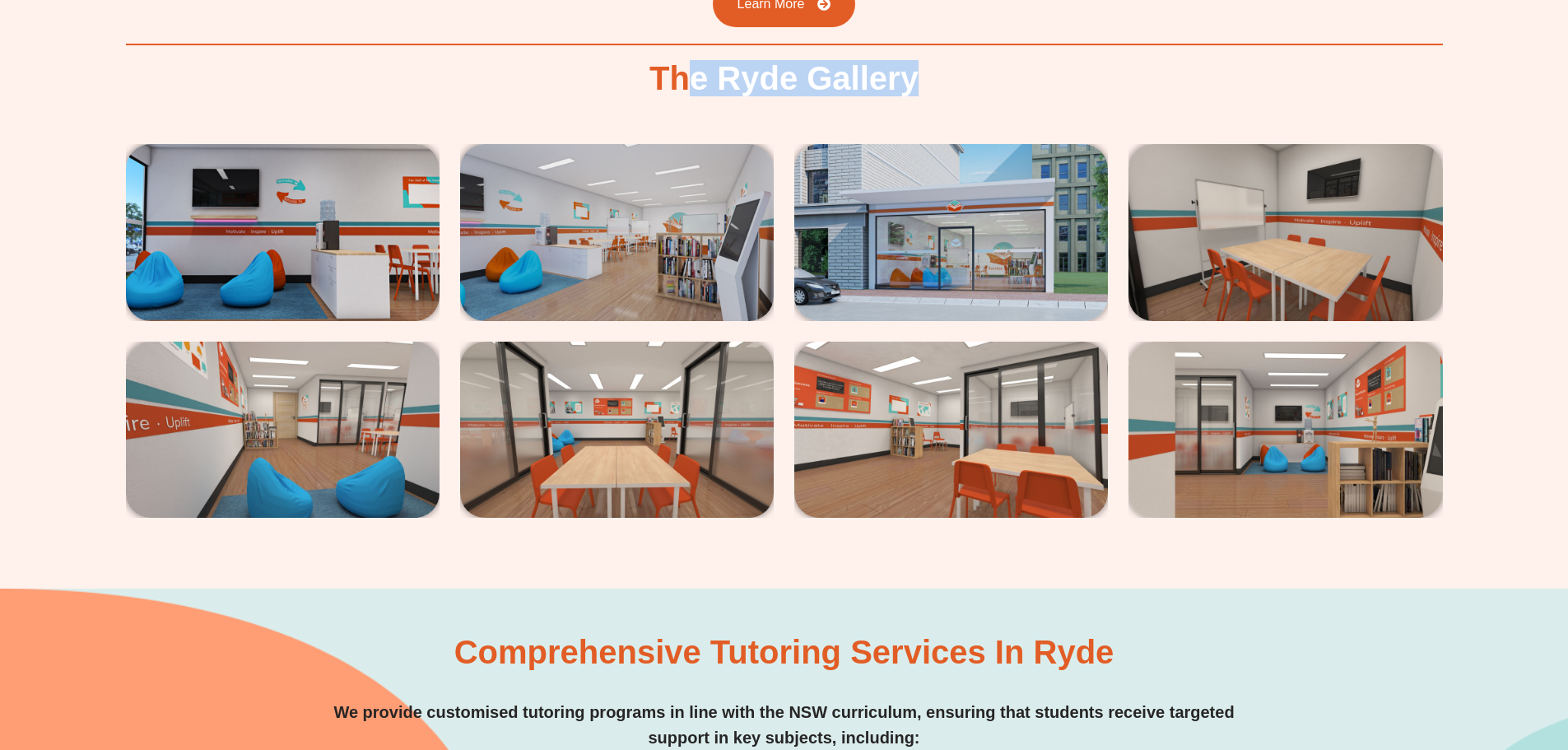 drag, startPoint x: 684, startPoint y: 77, endPoint x: 933, endPoint y: 96, distance: 249.724 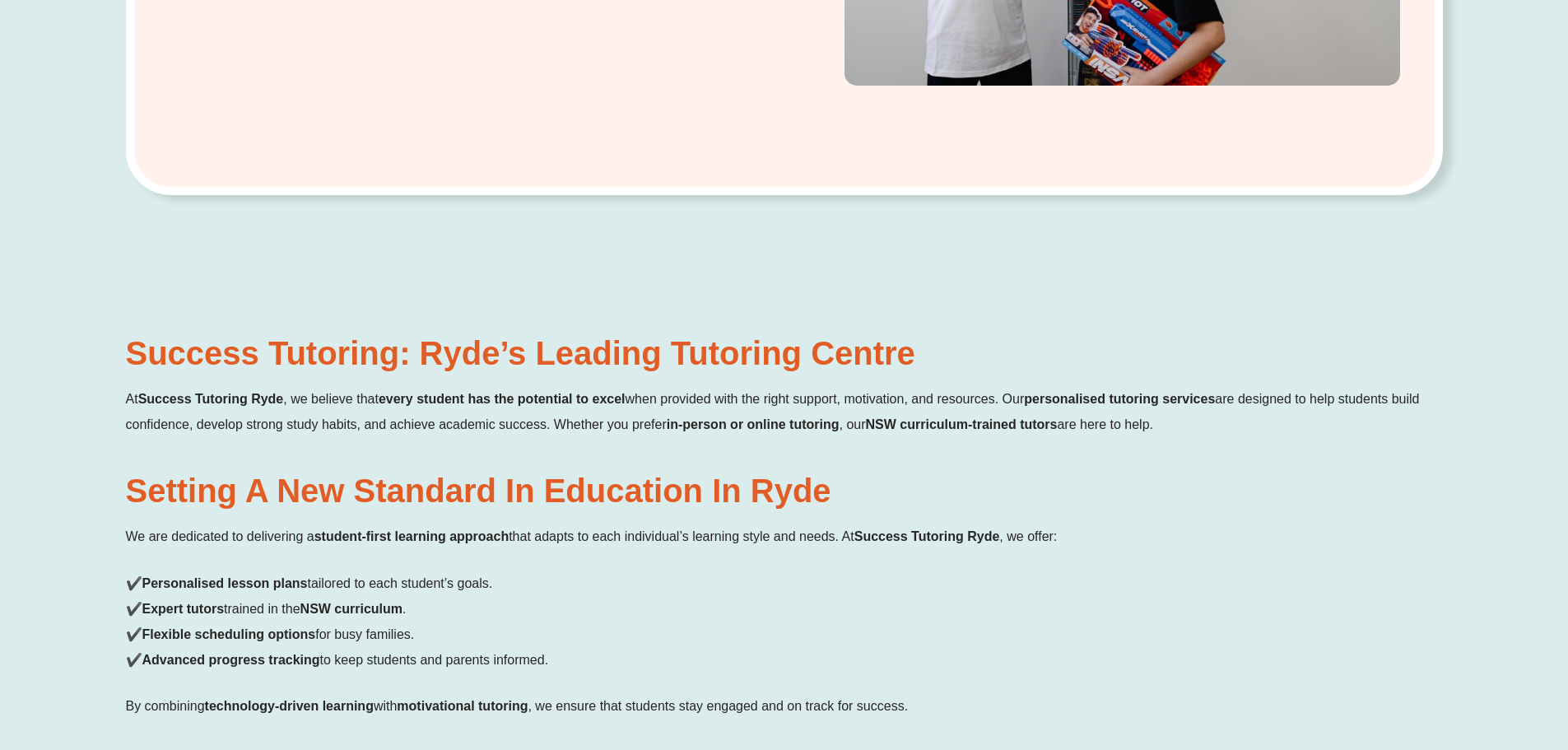scroll, scrollTop: 1070, scrollLeft: 0, axis: vertical 